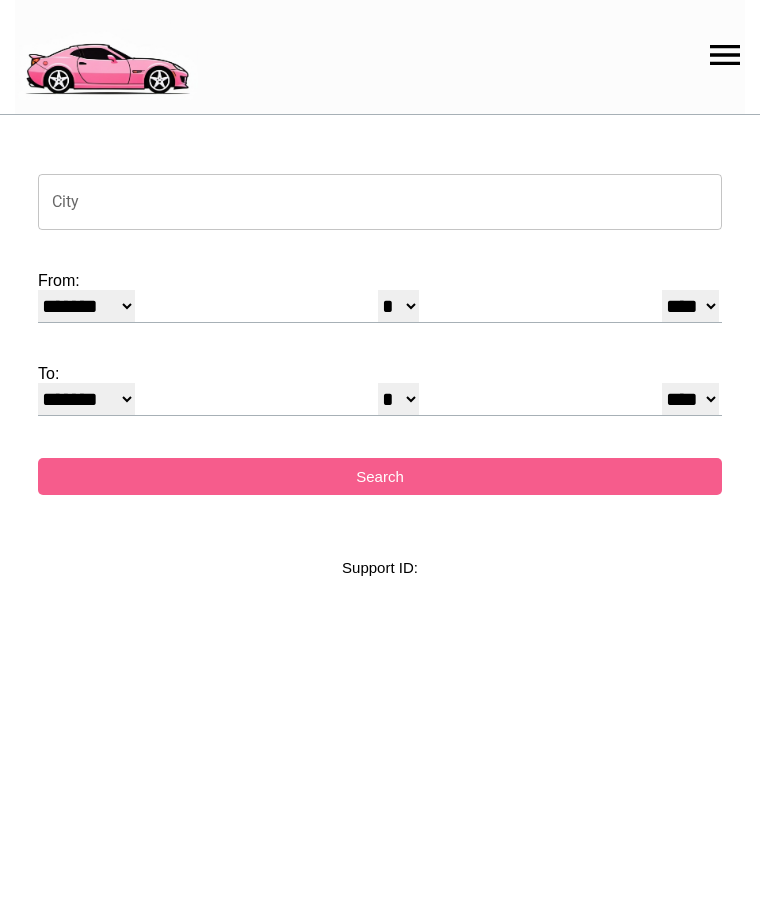 select on "*" 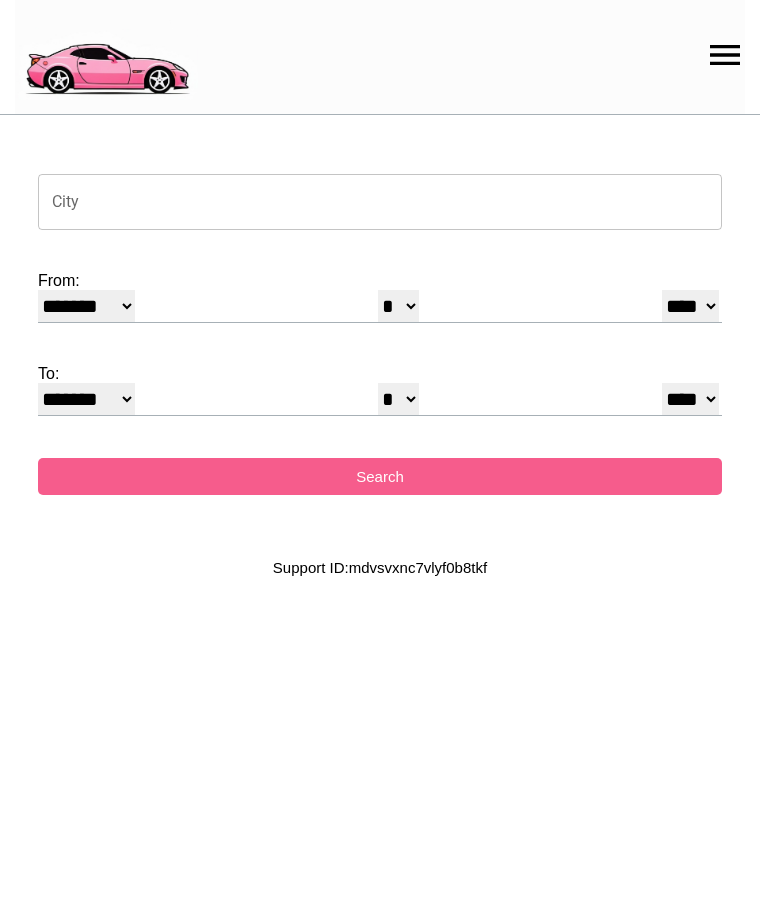 scroll, scrollTop: 0, scrollLeft: 0, axis: both 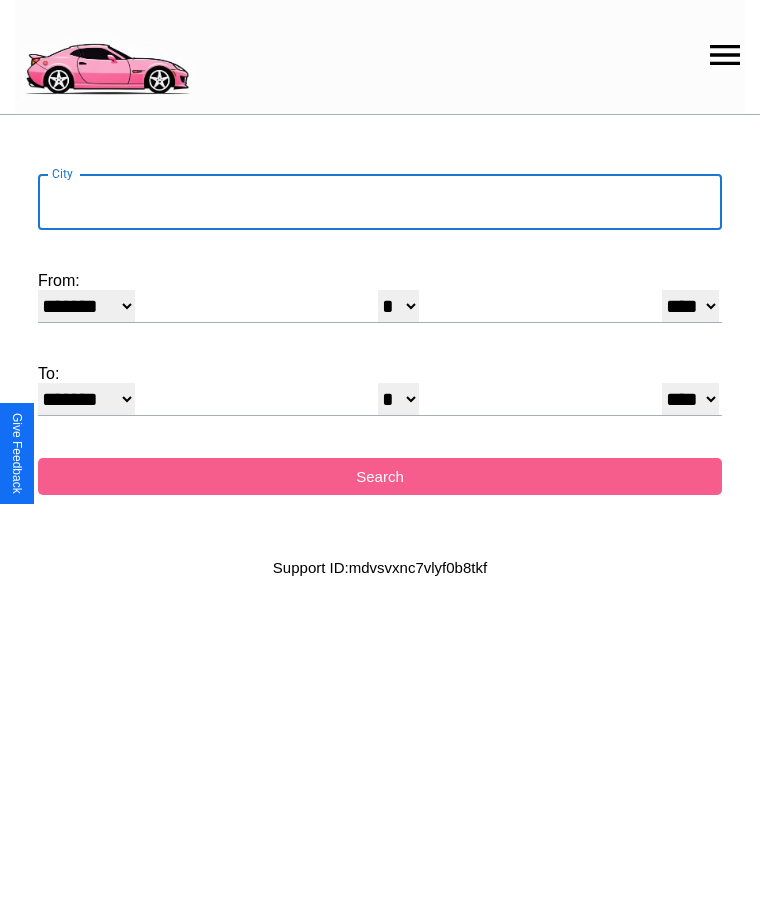 click on "City" at bounding box center [380, 202] 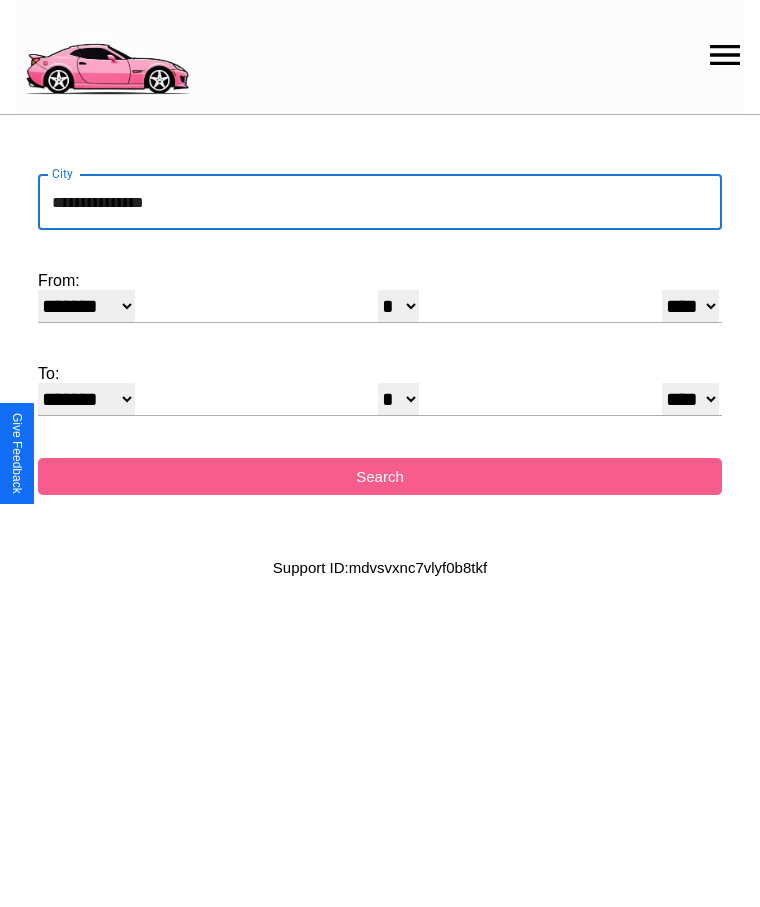 type on "**********" 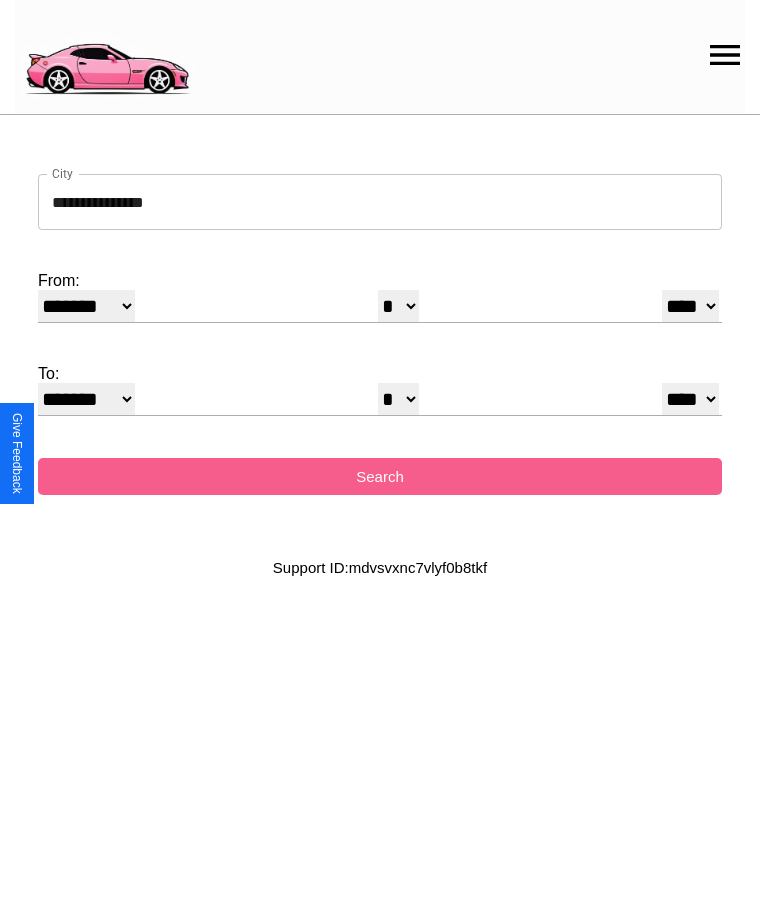 click on "******* ******** ***** ***** *** **** **** ****** ********* ******* ******** ********" at bounding box center (86, 306) 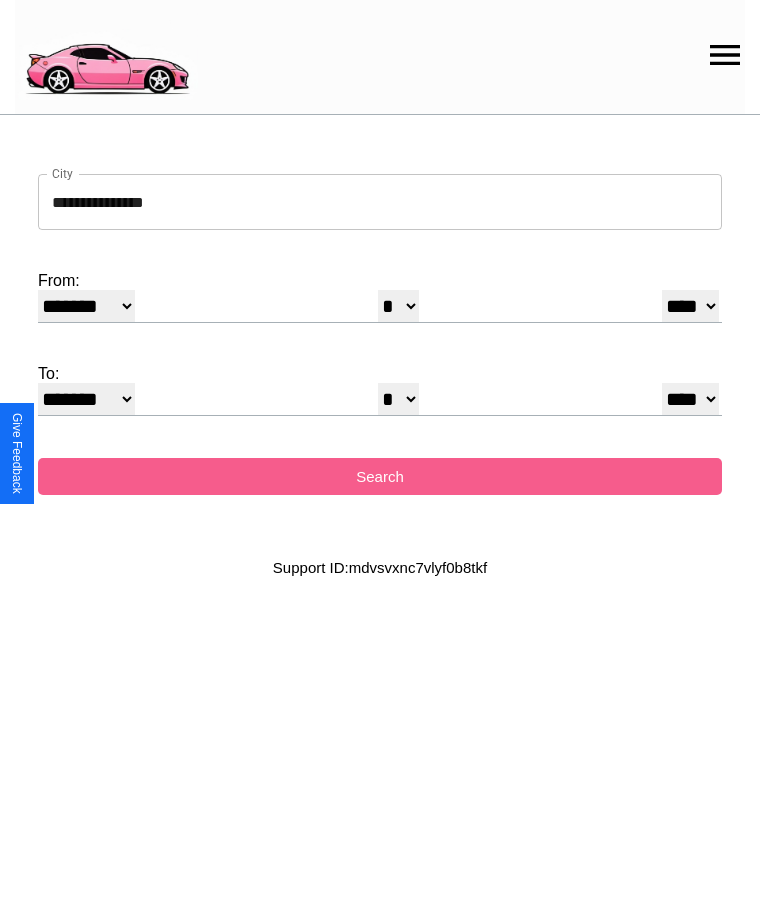 select on "**" 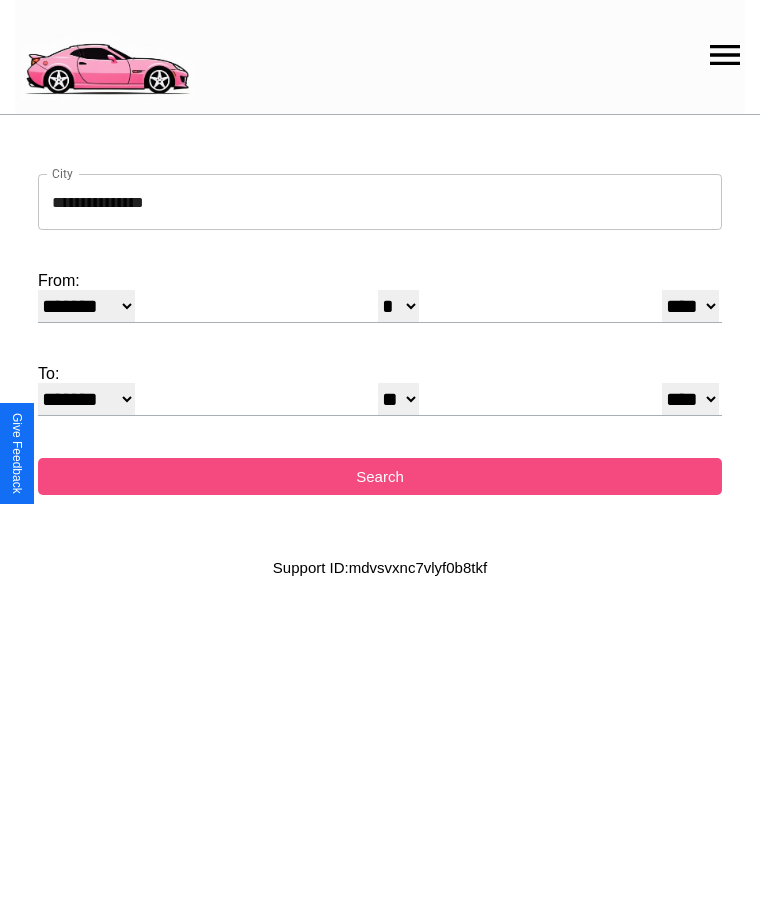 click on "Search" at bounding box center (380, 476) 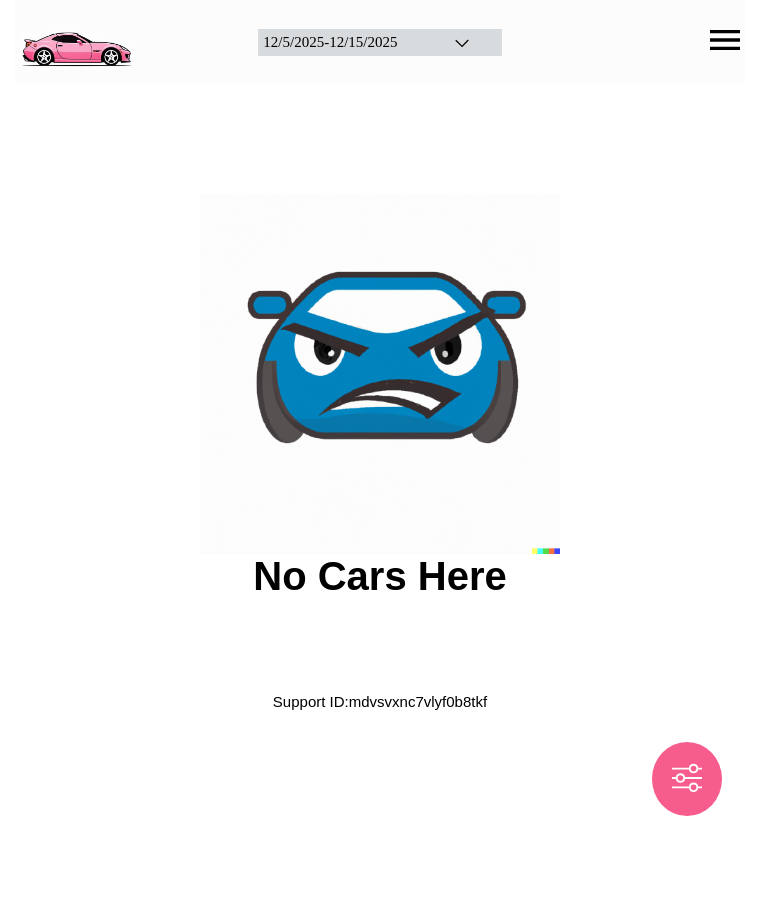 scroll, scrollTop: 0, scrollLeft: 0, axis: both 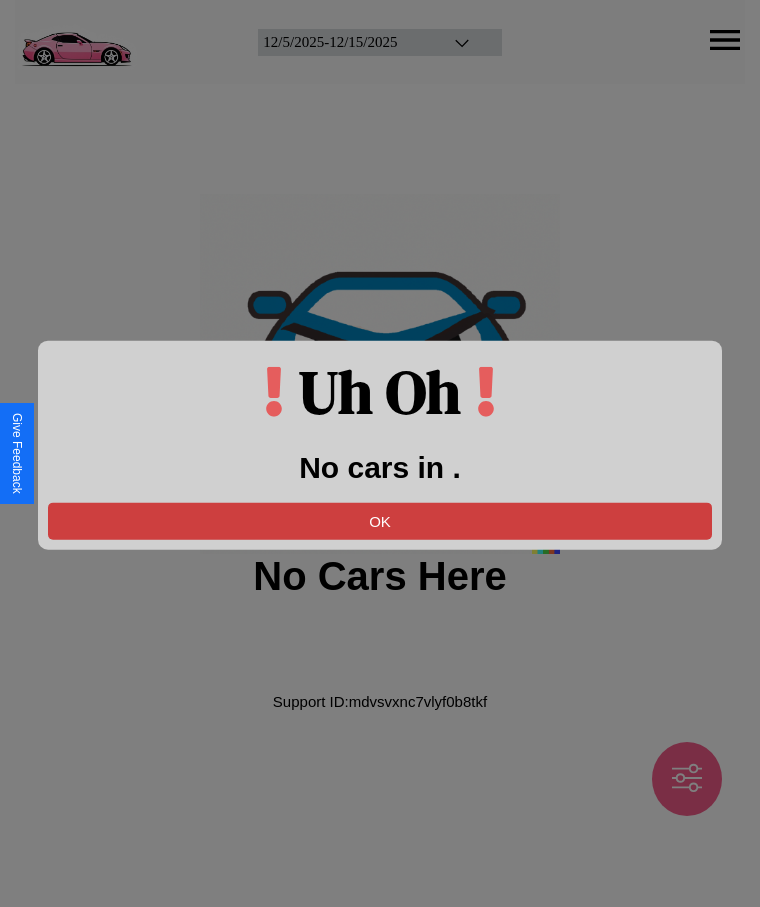 click on "OK" at bounding box center (380, 520) 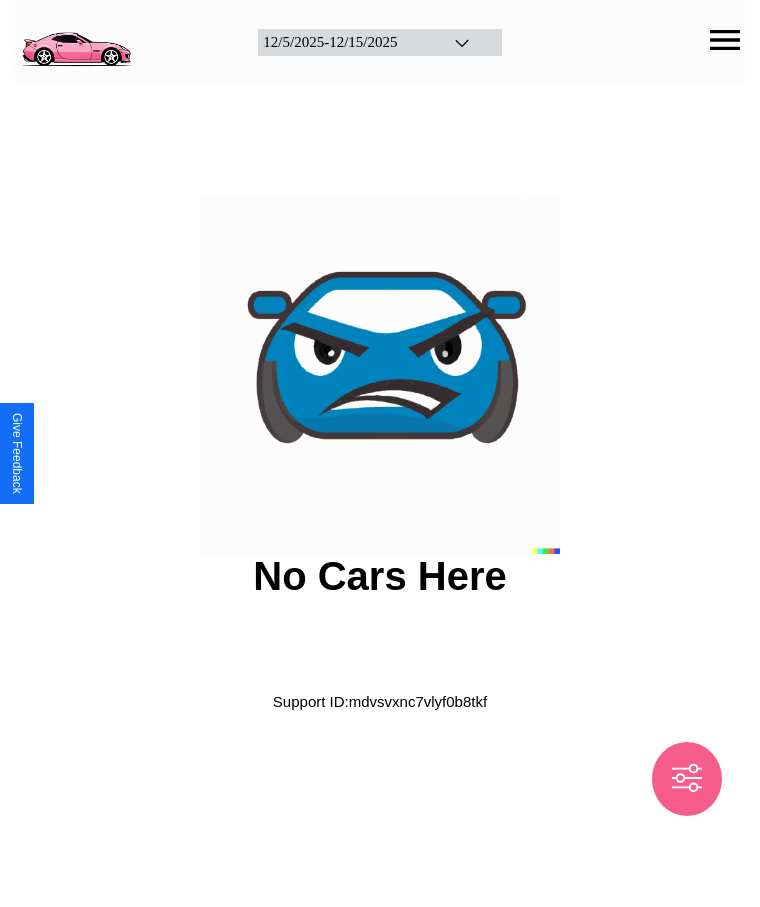 click at bounding box center (76, 40) 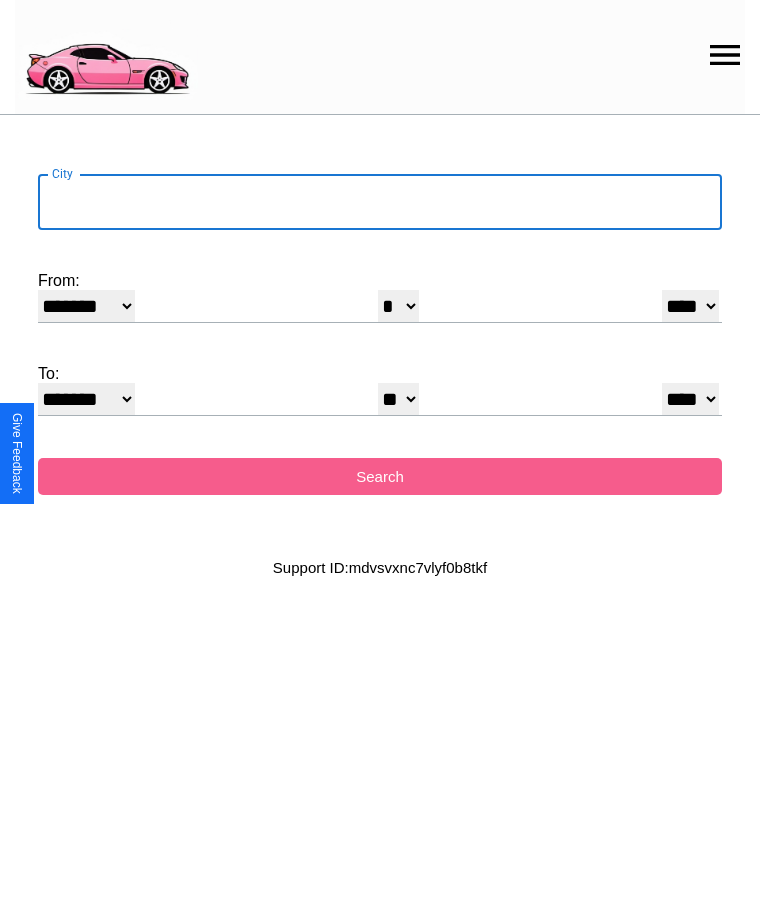 click on "City" at bounding box center [380, 202] 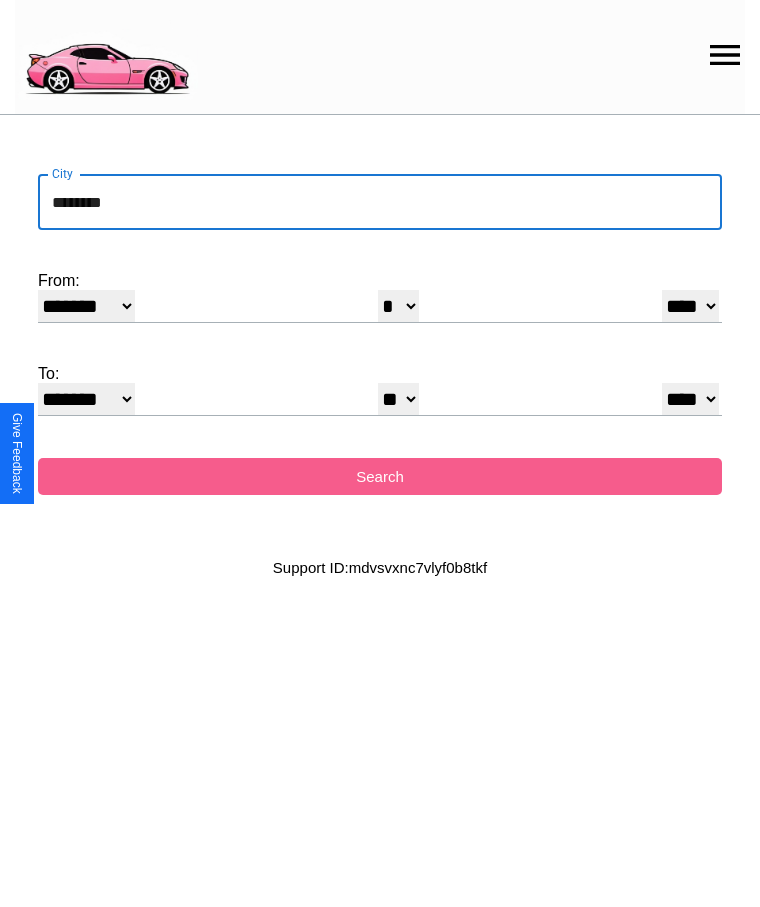 type on "********" 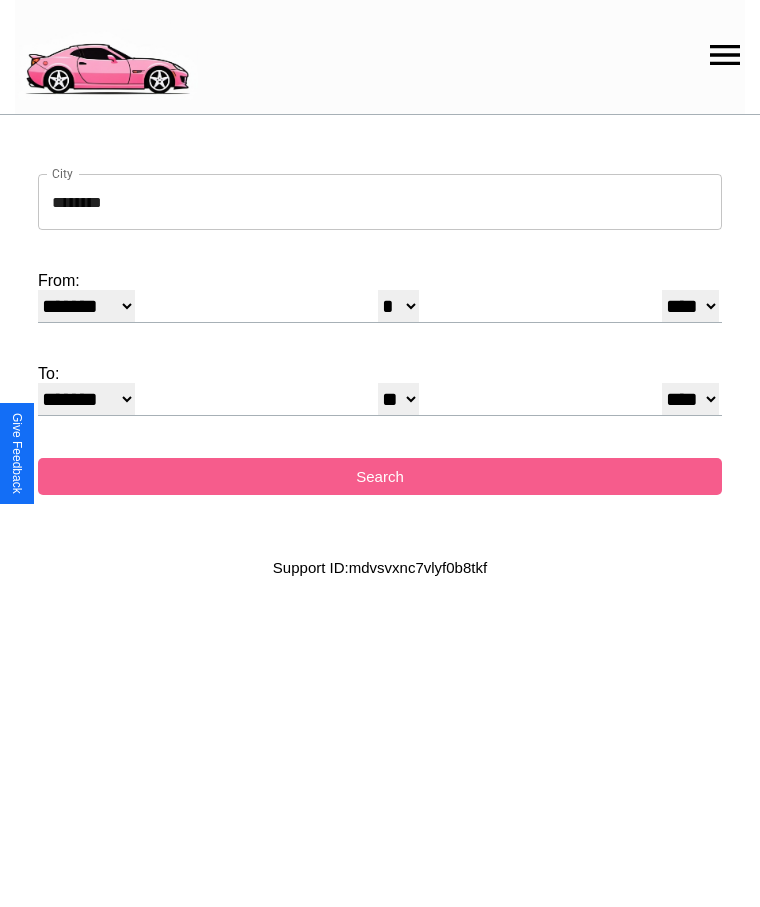 click on "******* ******** ***** ***** *** **** **** ****** ********* ******* ******** ********" at bounding box center (86, 306) 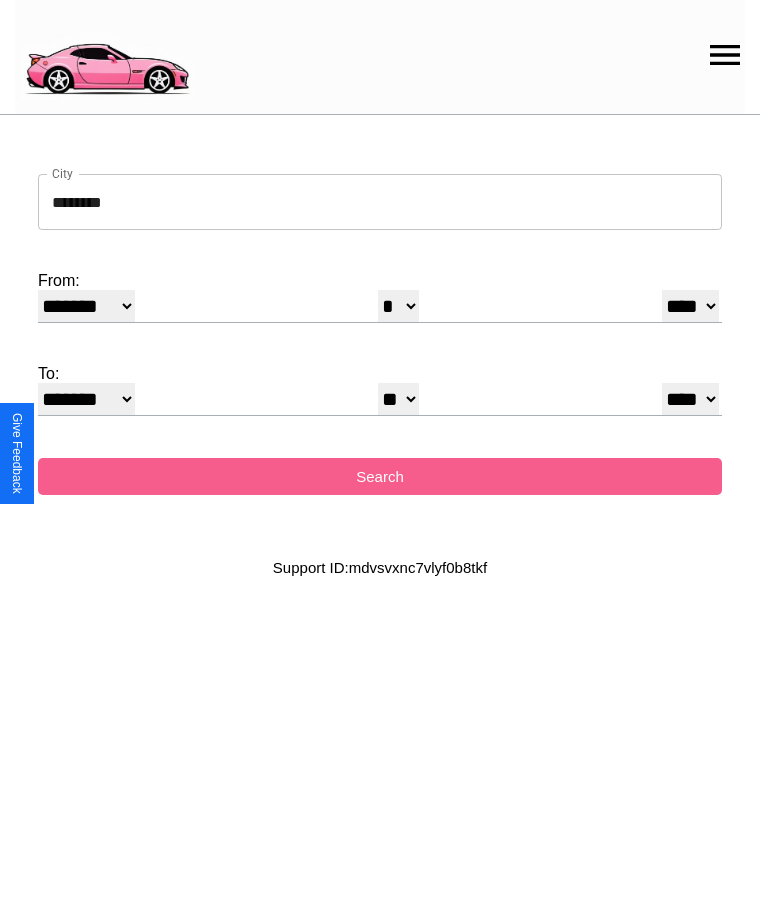 select on "*" 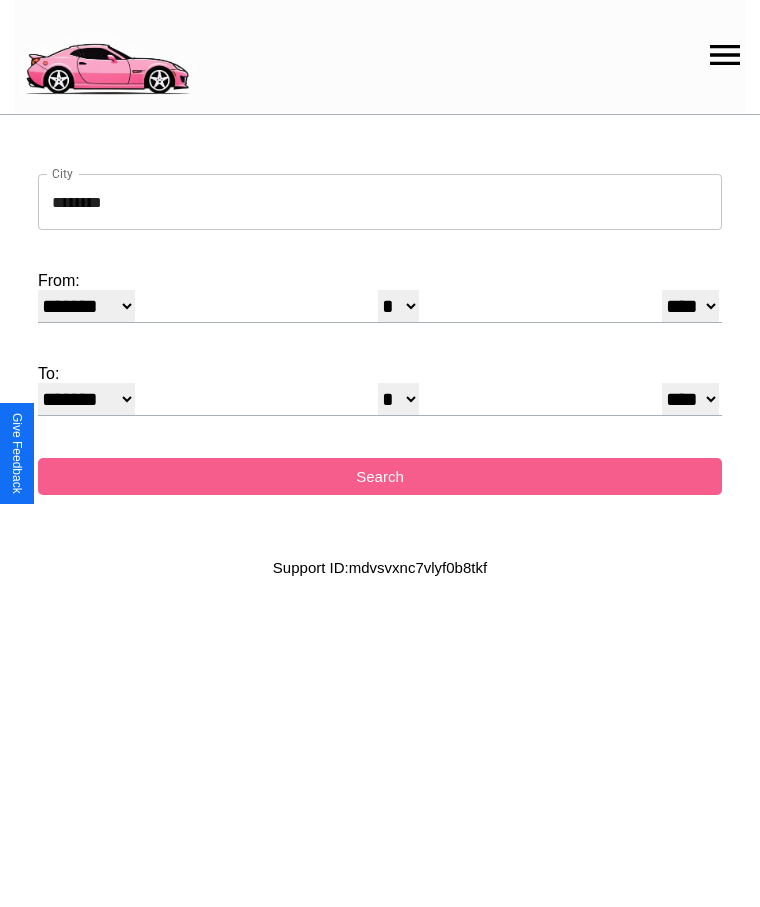 click on "* * * * * * * * * ** ** ** ** ** ** ** ** ** ** ** ** ** ** ** ** ** ** ** ** ** **" at bounding box center (398, 399) 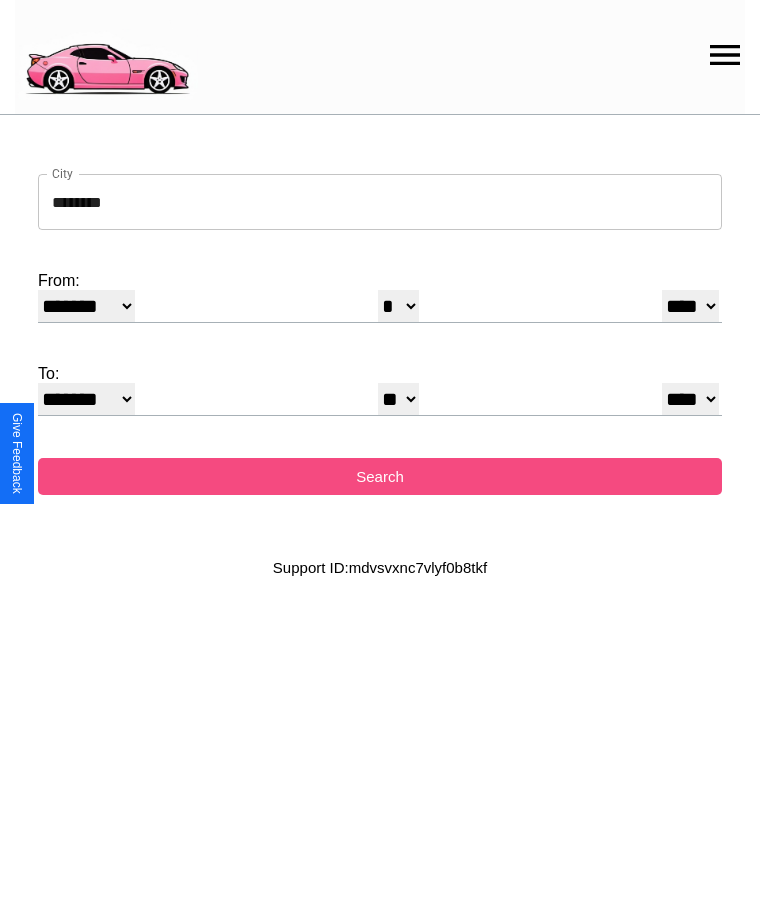 click on "Search" at bounding box center (380, 476) 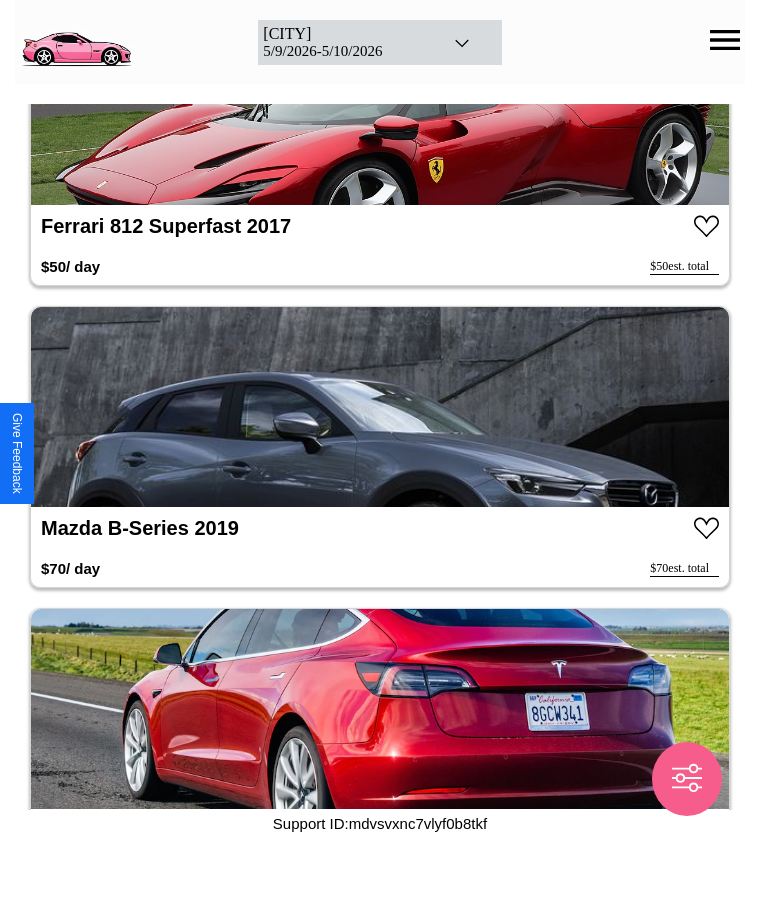 scroll, scrollTop: 23676, scrollLeft: 0, axis: vertical 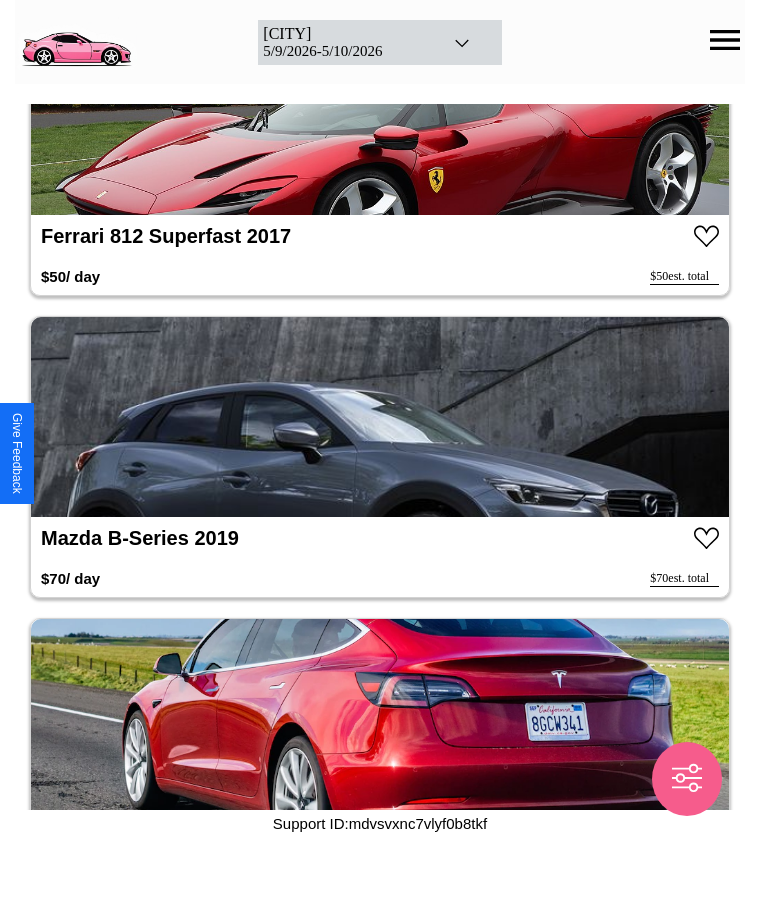 click at bounding box center (380, 417) 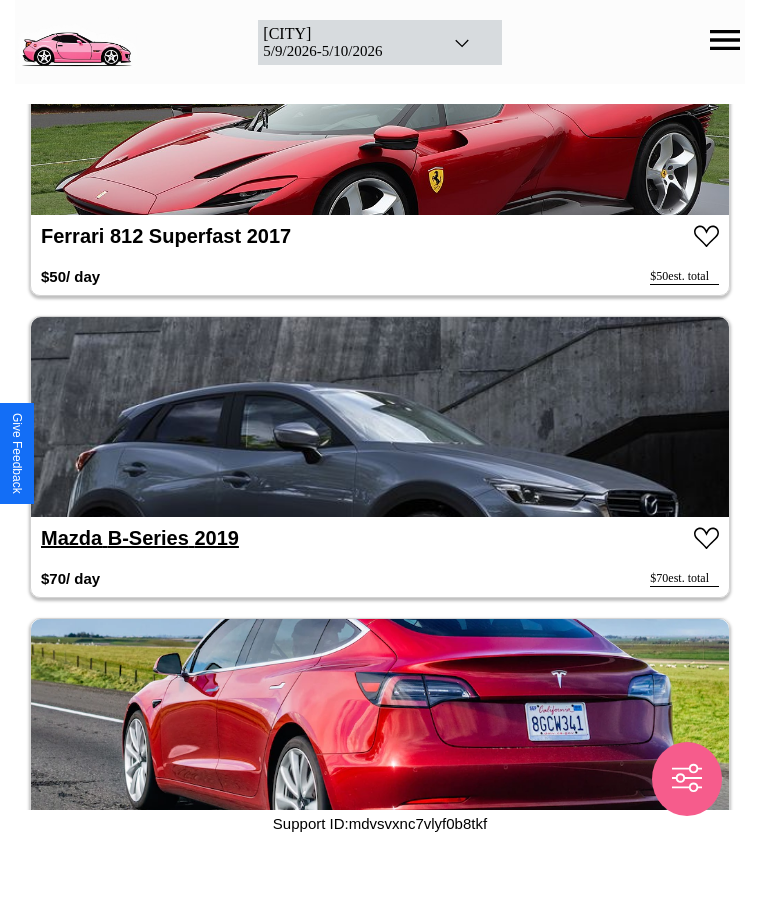 click on "Mazda   B-Series   2019" at bounding box center [140, 538] 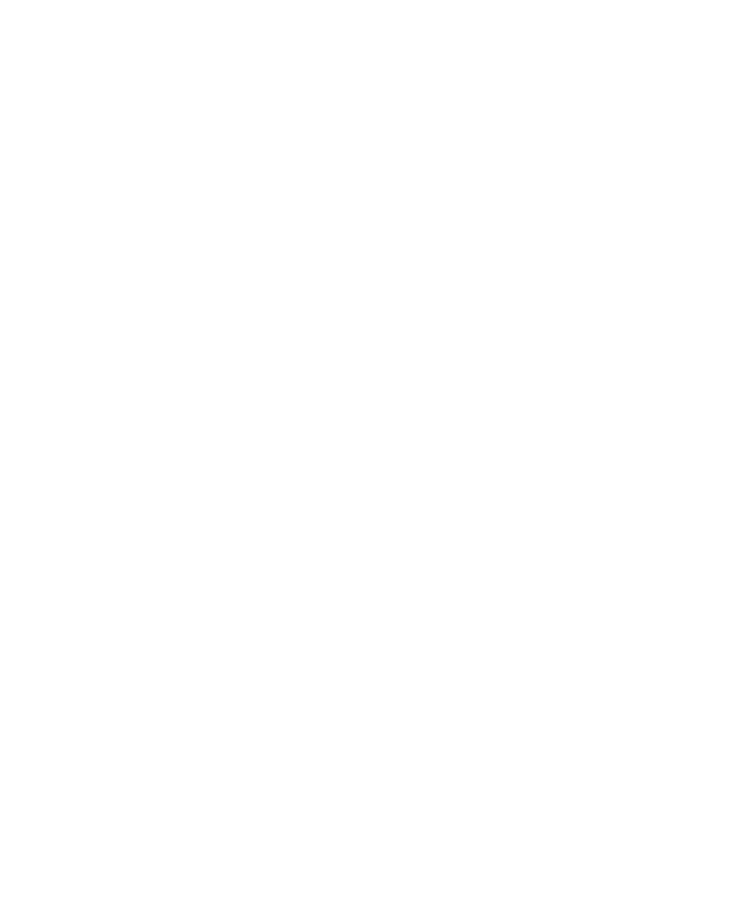 scroll, scrollTop: 0, scrollLeft: 0, axis: both 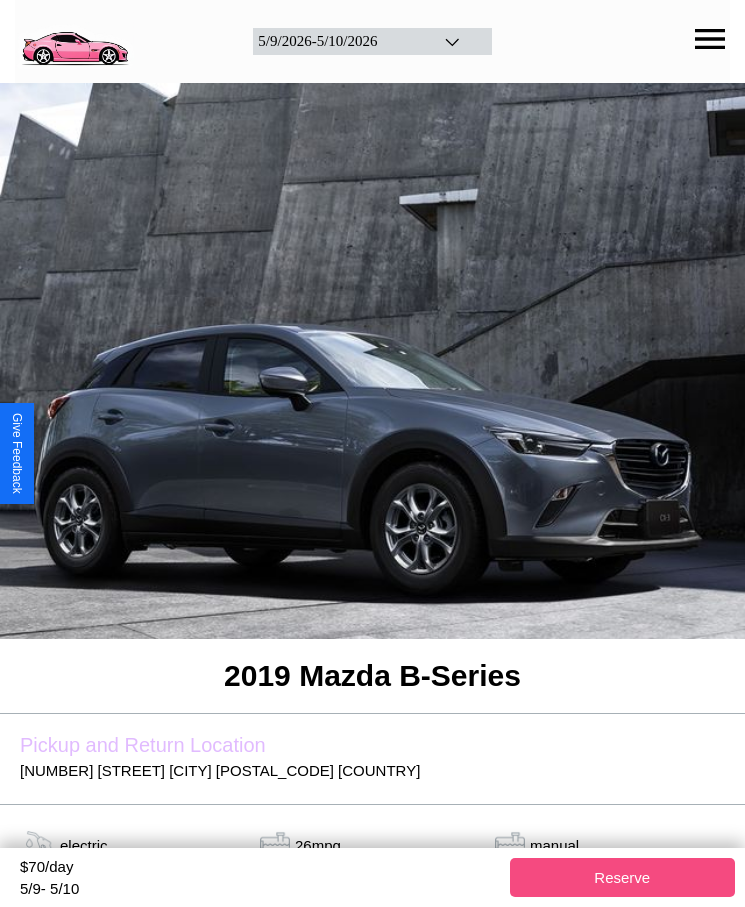 click on "Reserve" at bounding box center (623, 877) 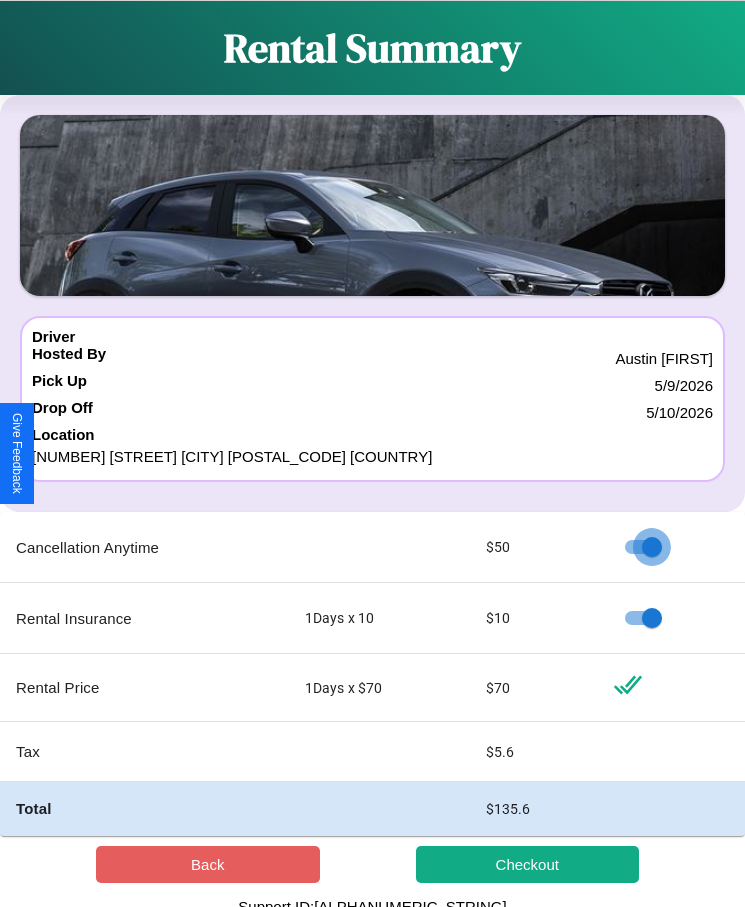 scroll, scrollTop: 13, scrollLeft: 0, axis: vertical 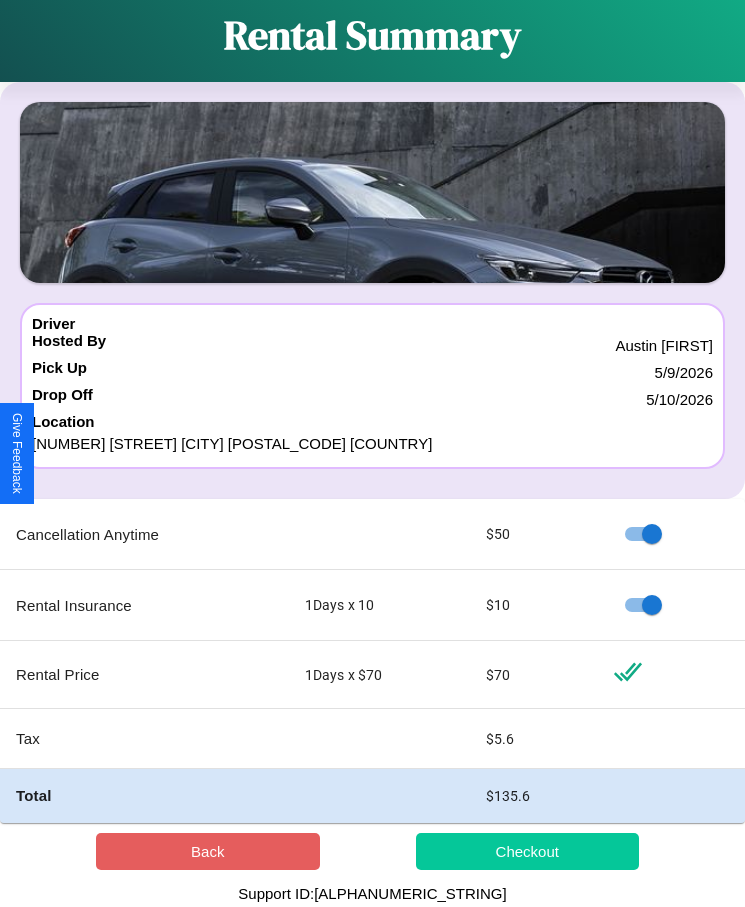 click on "Checkout" at bounding box center [528, 851] 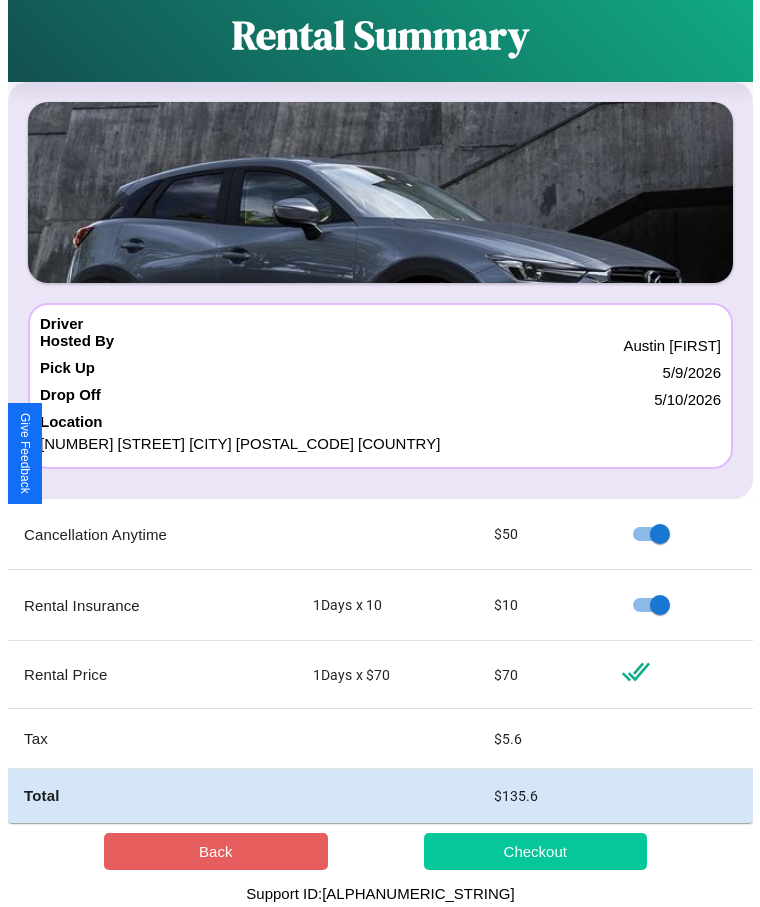scroll, scrollTop: 0, scrollLeft: 0, axis: both 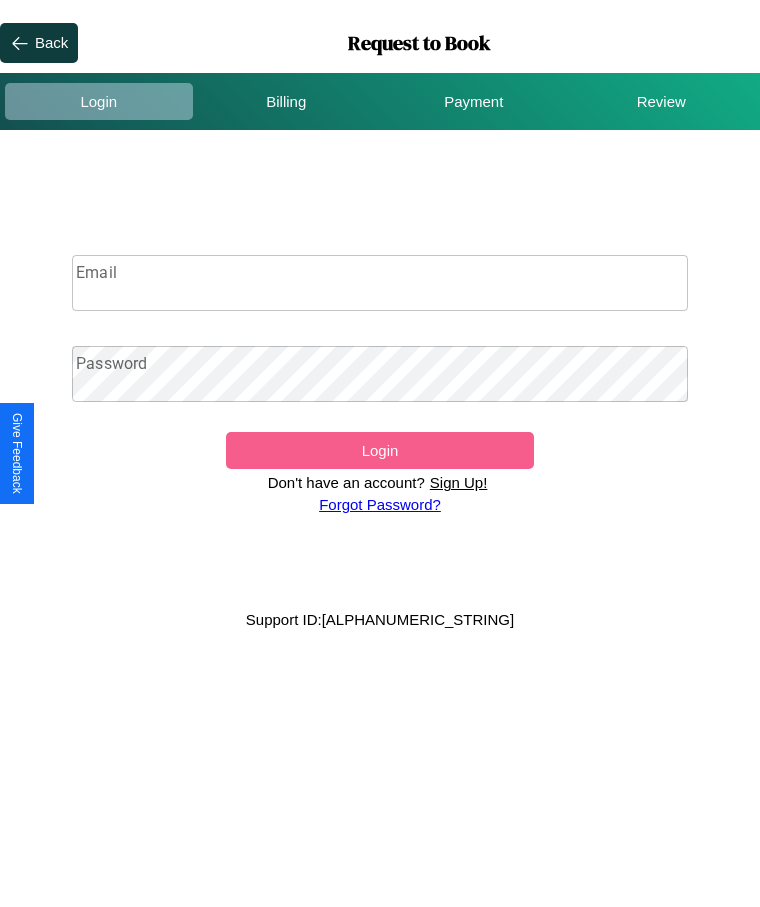 click on "Email" at bounding box center [380, 283] 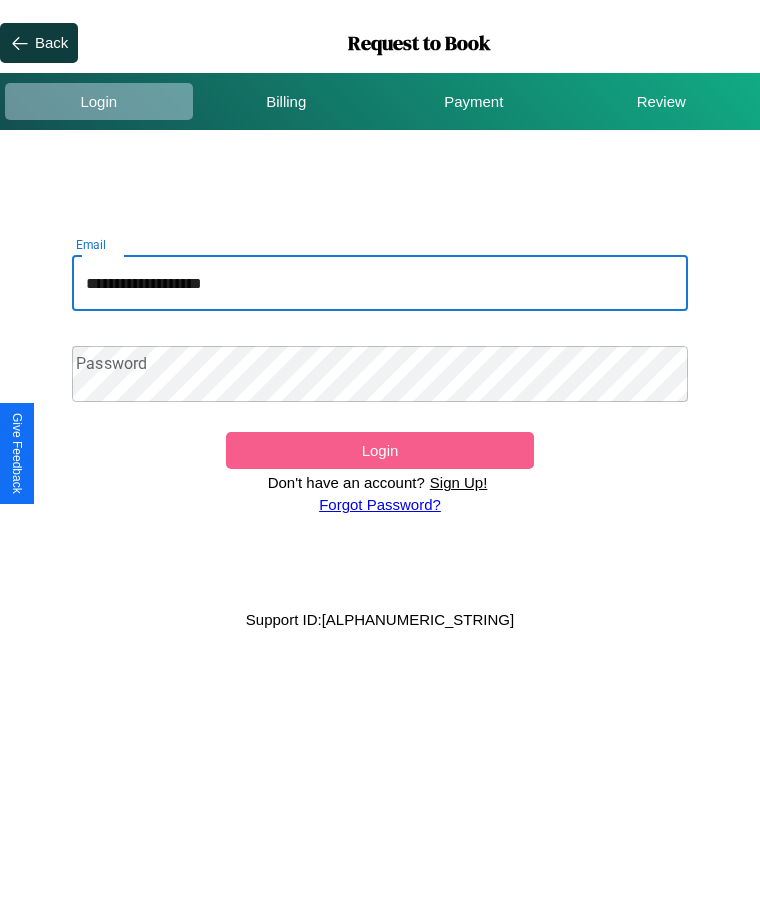 type on "**********" 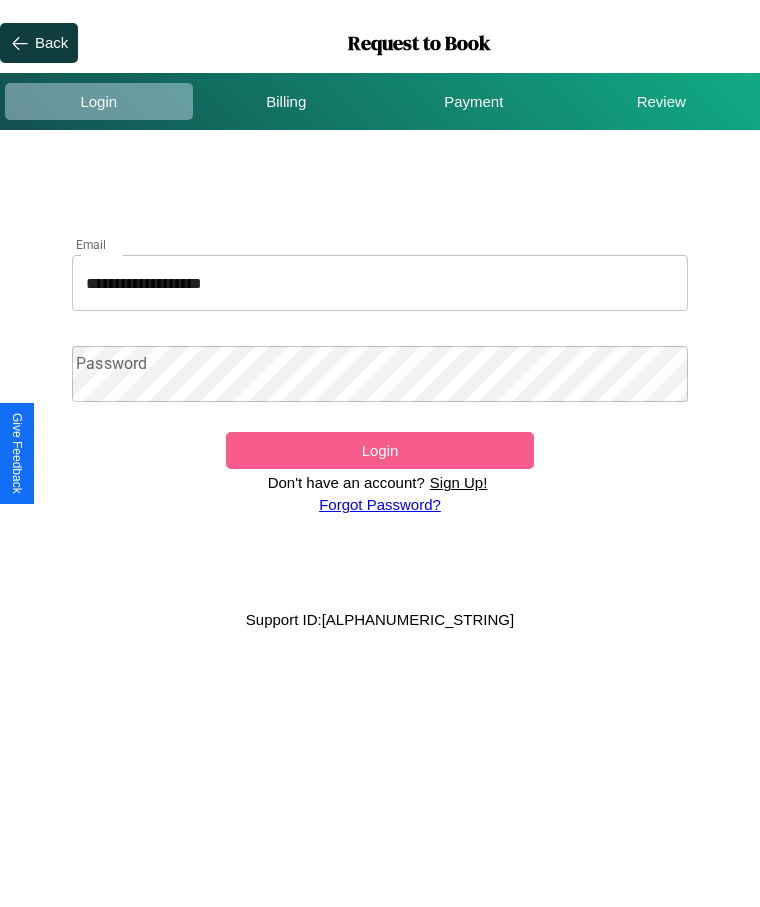 click on "Forgot Password?" at bounding box center (380, 504) 